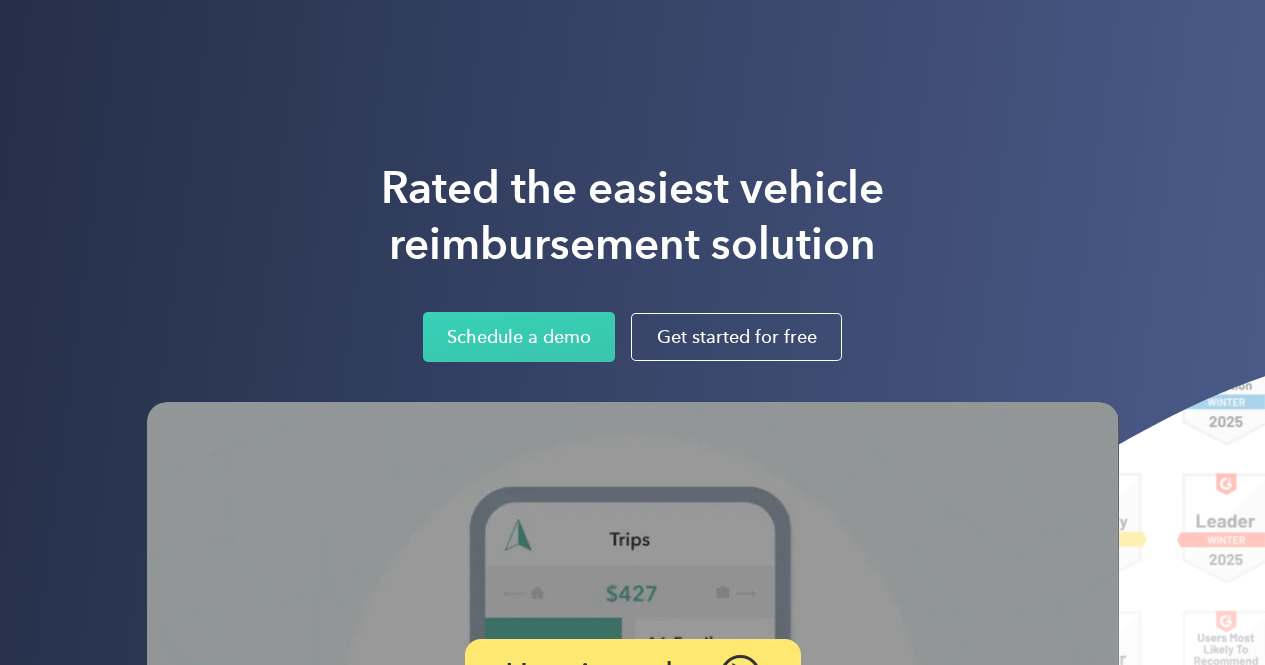 scroll, scrollTop: 0, scrollLeft: 0, axis: both 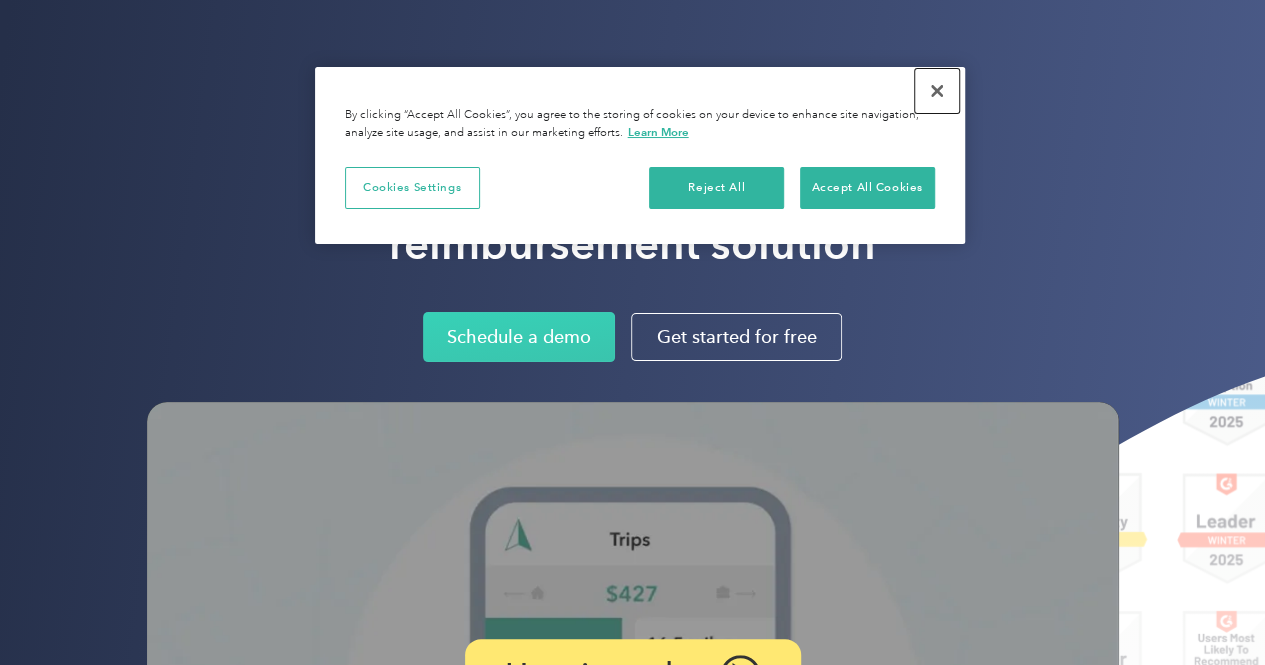 click at bounding box center (937, 91) 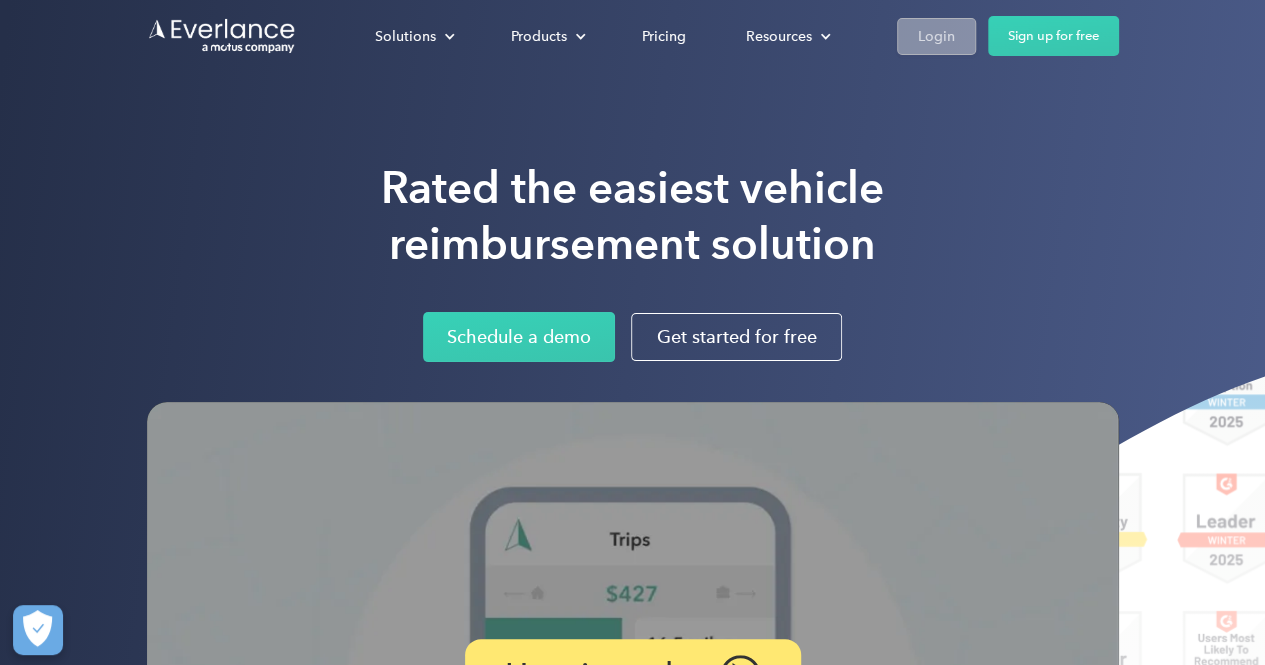 click on "Login" at bounding box center [936, 36] 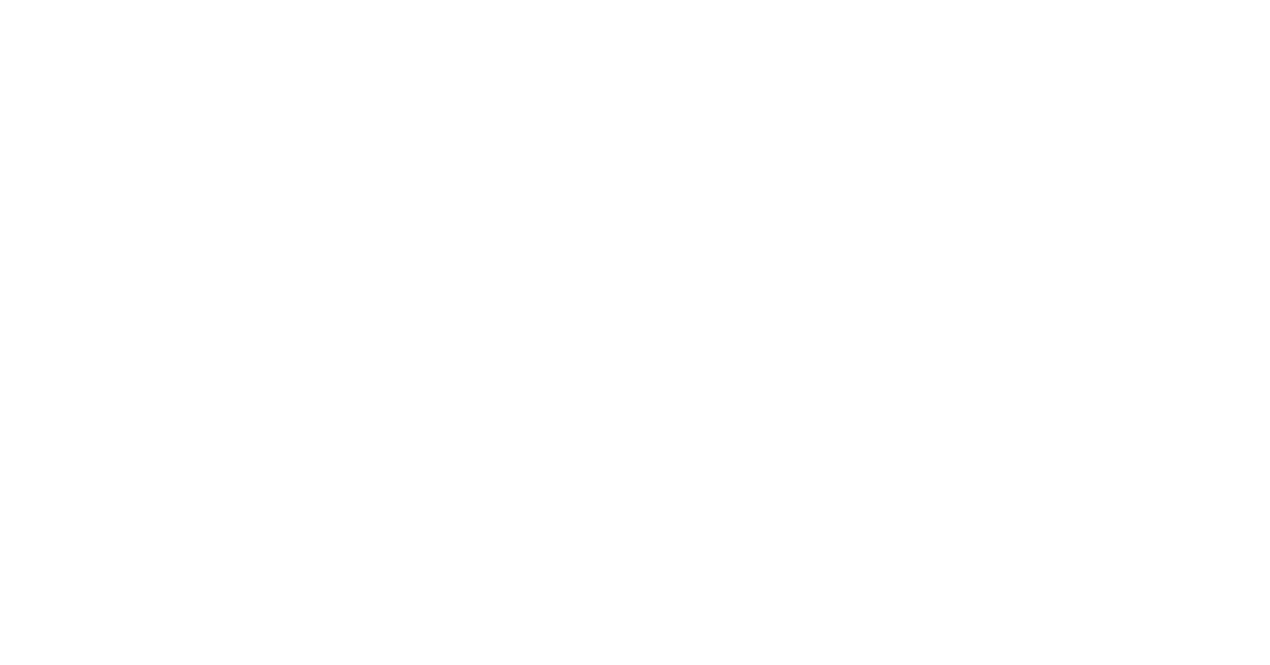 scroll, scrollTop: 0, scrollLeft: 0, axis: both 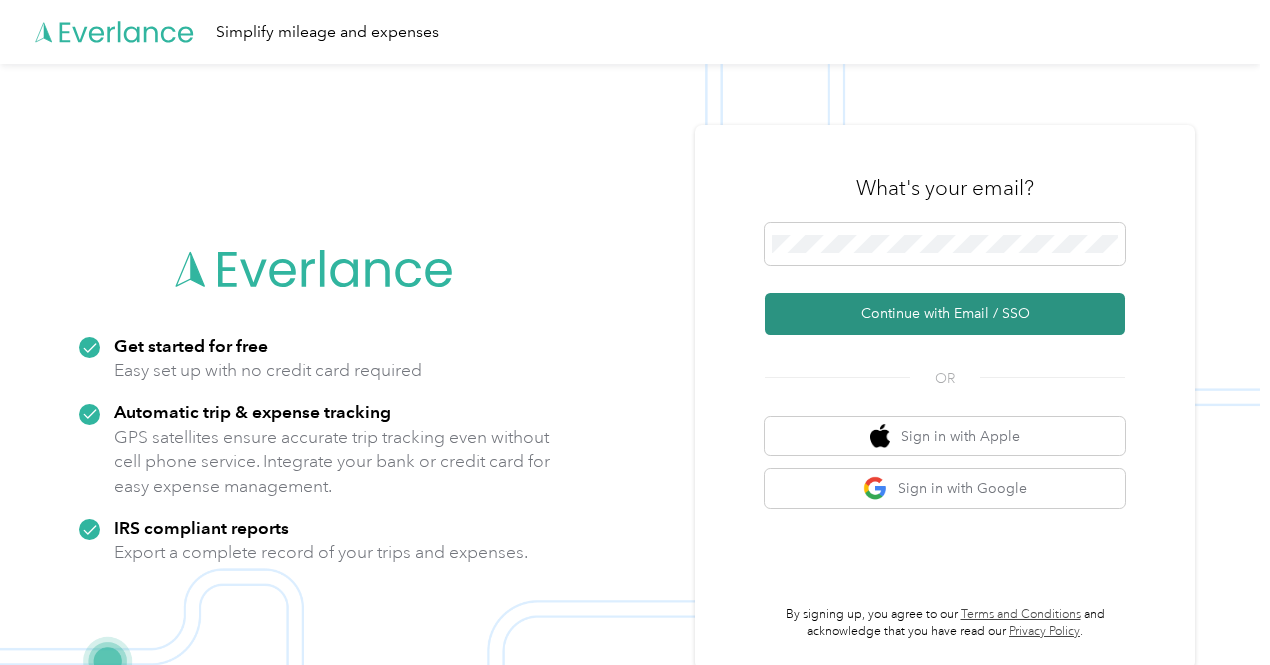 click on "Continue with Email / SSO" at bounding box center [945, 314] 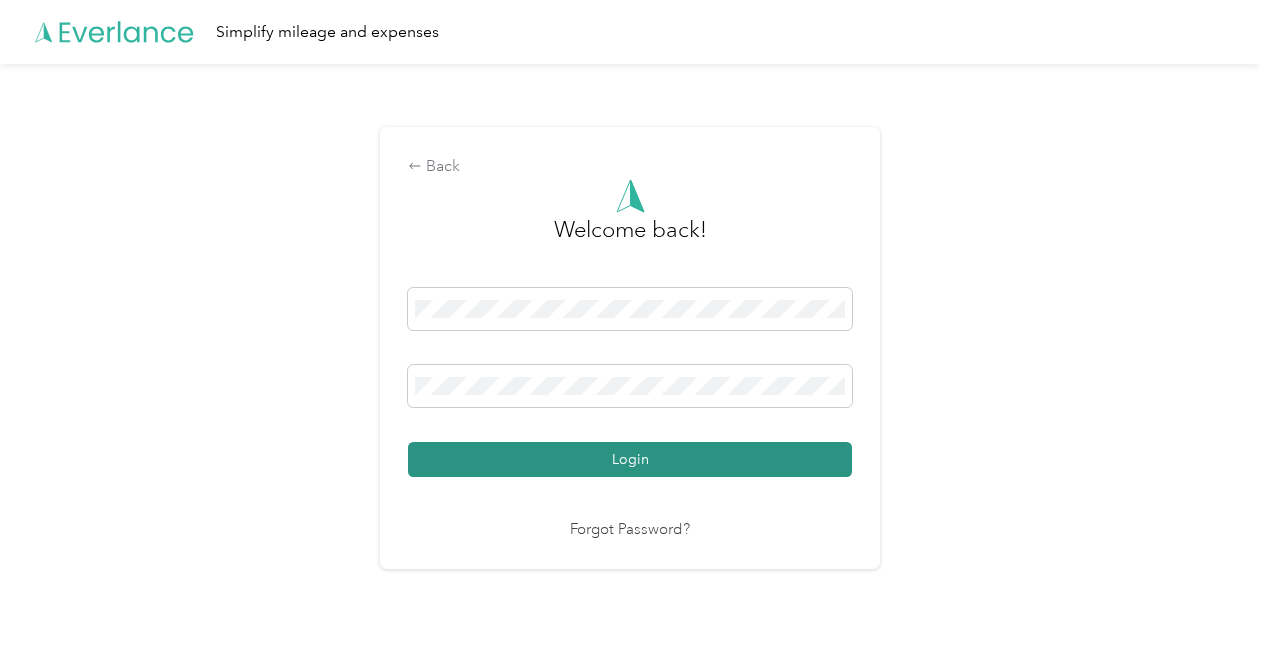click on "Login" at bounding box center (630, 459) 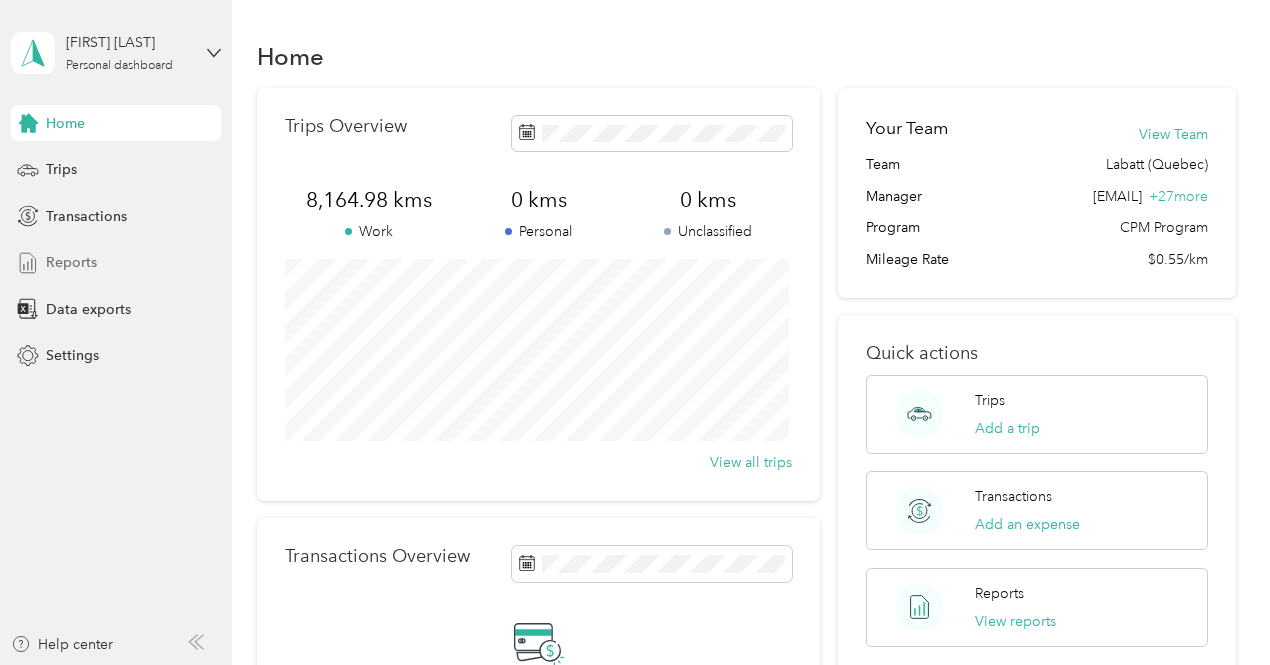 click on "Reports" at bounding box center (116, 263) 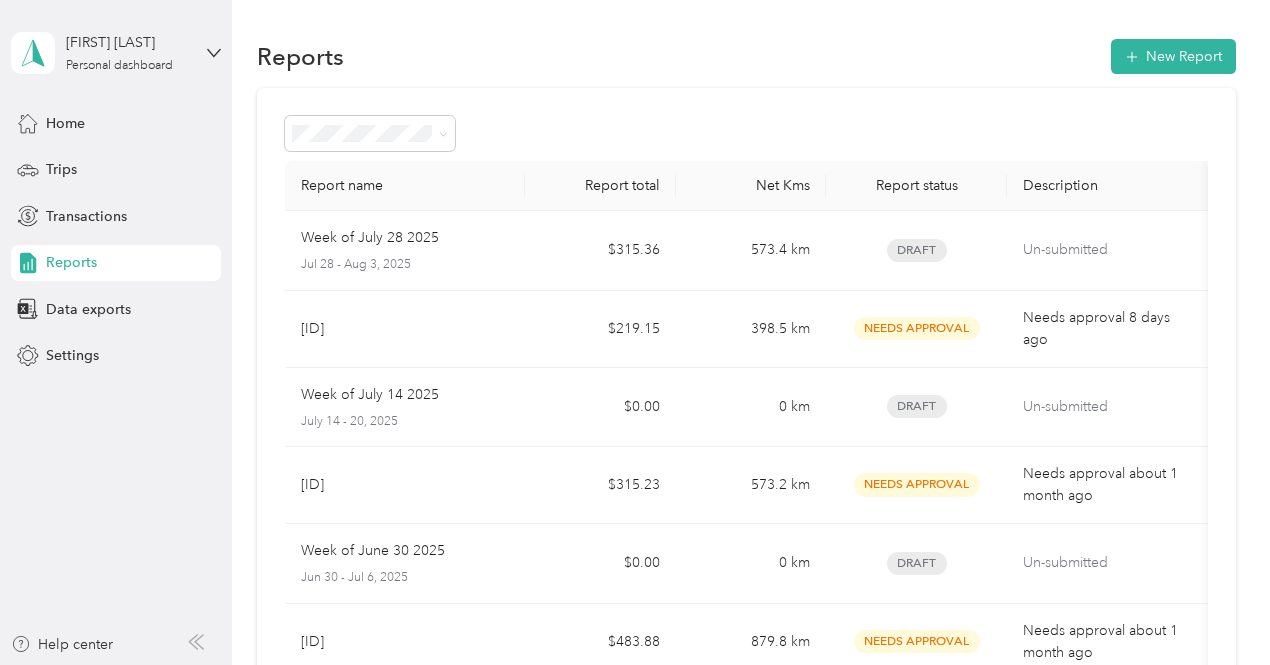 click on "Report name Report total Net Kms Report status Description           Week of [DATE] [DATE] - [DATE], [YEAR] $[NUMBER] [NUMBER] km Draft Un-submitted [ID] $[NUMBER] [NUMBER] km Needs Approval Needs approval [TIME] ago Week of [DATE] [DATE] - [DATE], [YEAR] $[NUMBER] [NUMBER] km Draft Un-submitted [ID] $[NUMBER] [NUMBER] km Needs Approval Needs approval [TIME] ago Week of [DATE] [YEAR] [DATE] - [DATE], [YEAR] $[NUMBER] [NUMBER] km Draft Un-submitted [ID] $[NUMBER] [NUMBER] km Needs Approval Needs approval [TIME] ago Week of [DATE] [YEAR] [DATE] - [DATE], [YEAR] $[NUMBER] [NUMBER] km Draft Un-submitted Week of [DATE] [YEAR] [DATE] - [DATE], [YEAR] $[NUMBER] [NUMBER] km Draft Un-submitted Week of [DATE] [YEAR] [DATE] - [DATE], [YEAR] $[NUMBER] [NUMBER] km Draft Un-submitted [ID] $[NUMBER] [NUMBER] km Needs Approval Needs approval [TIME] ago Showing  [NUMBER]  out of   [NUMBER] Load more" at bounding box center [746, 584] 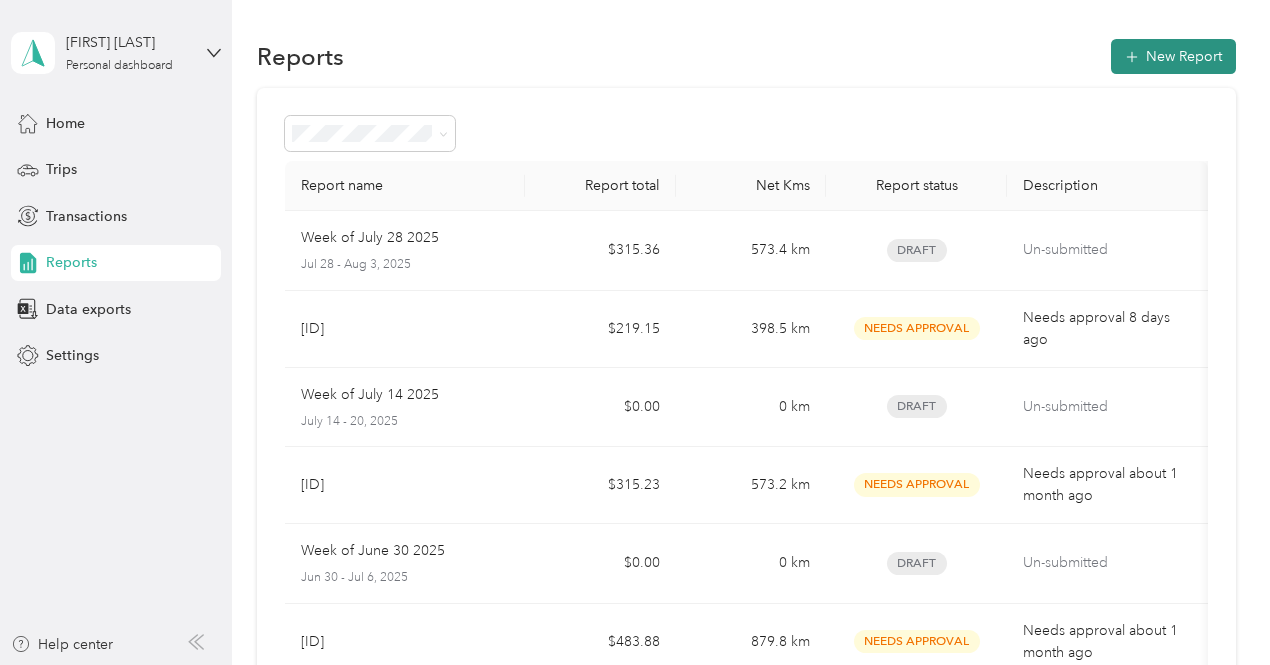 click 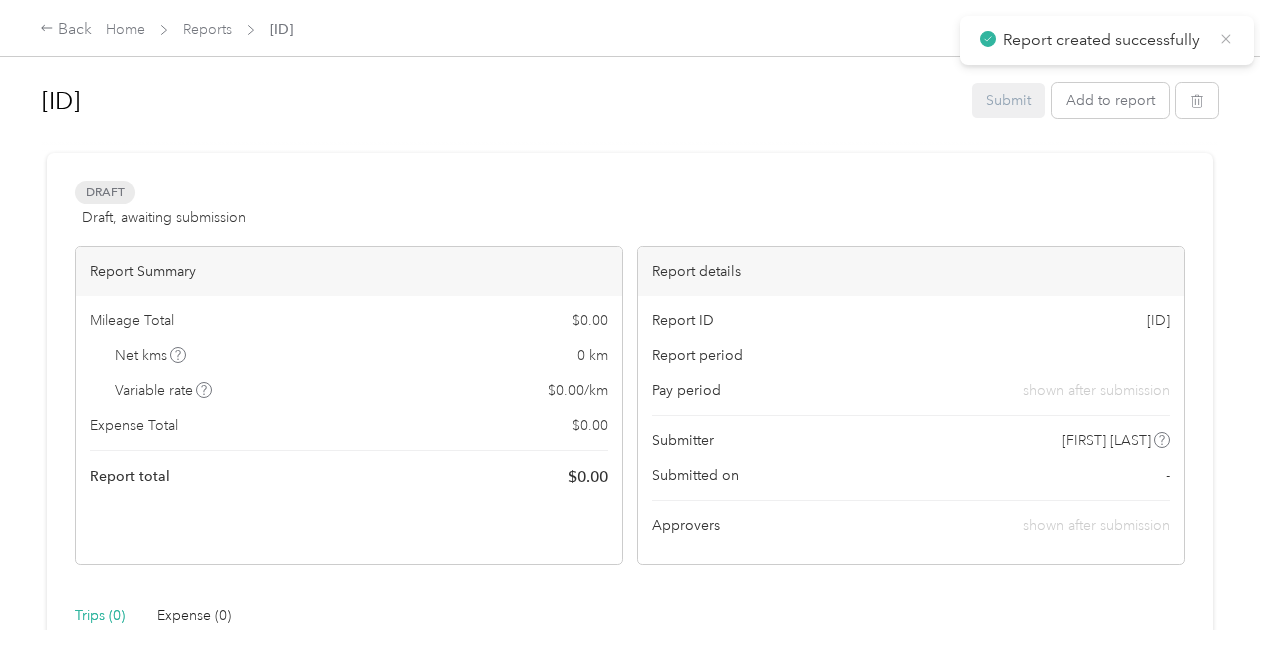 click 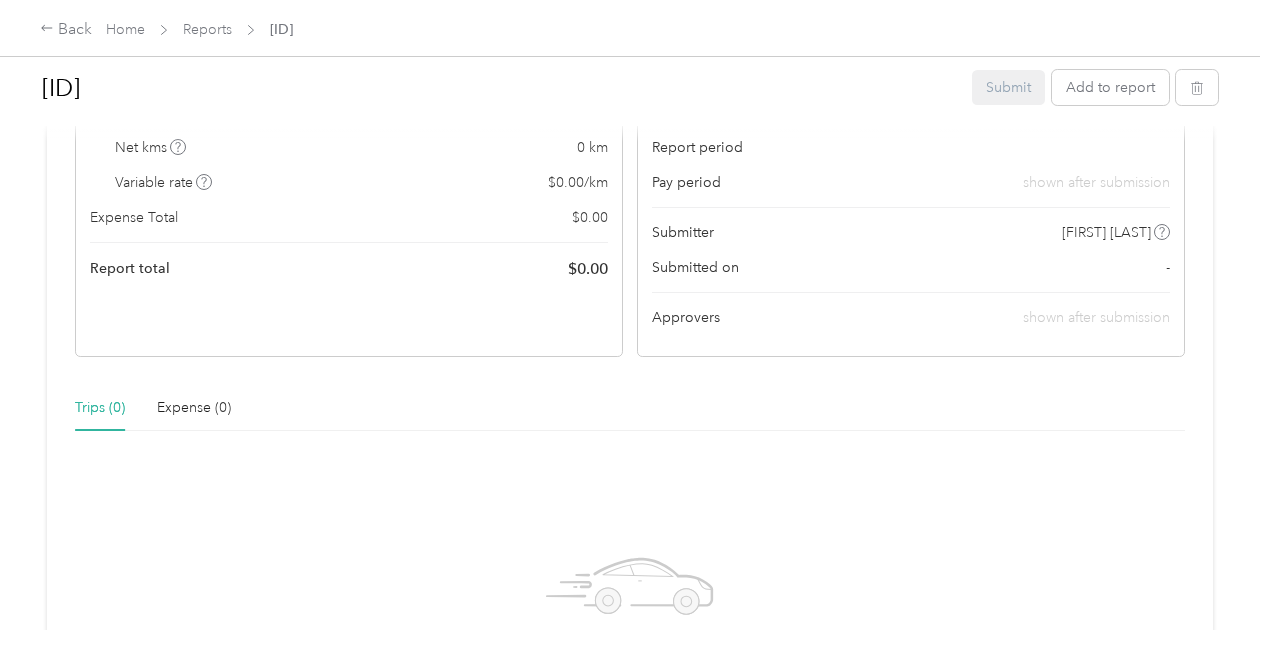 scroll, scrollTop: 218, scrollLeft: 0, axis: vertical 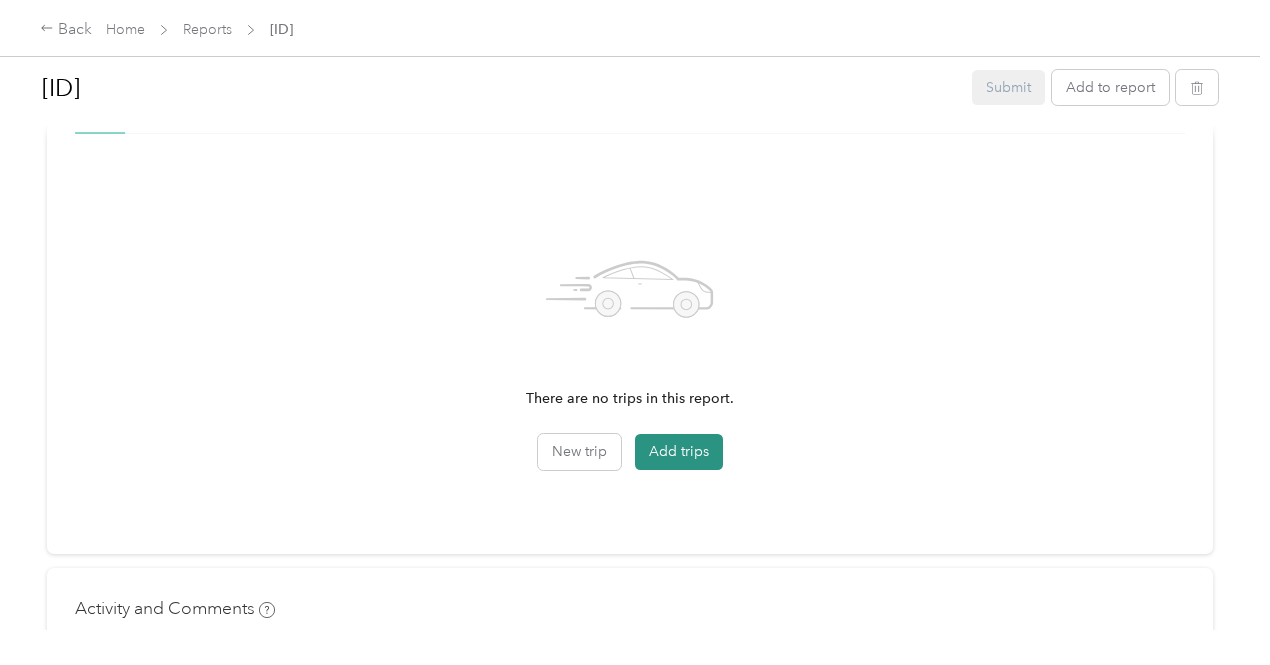 click on "Add trips" at bounding box center (679, 452) 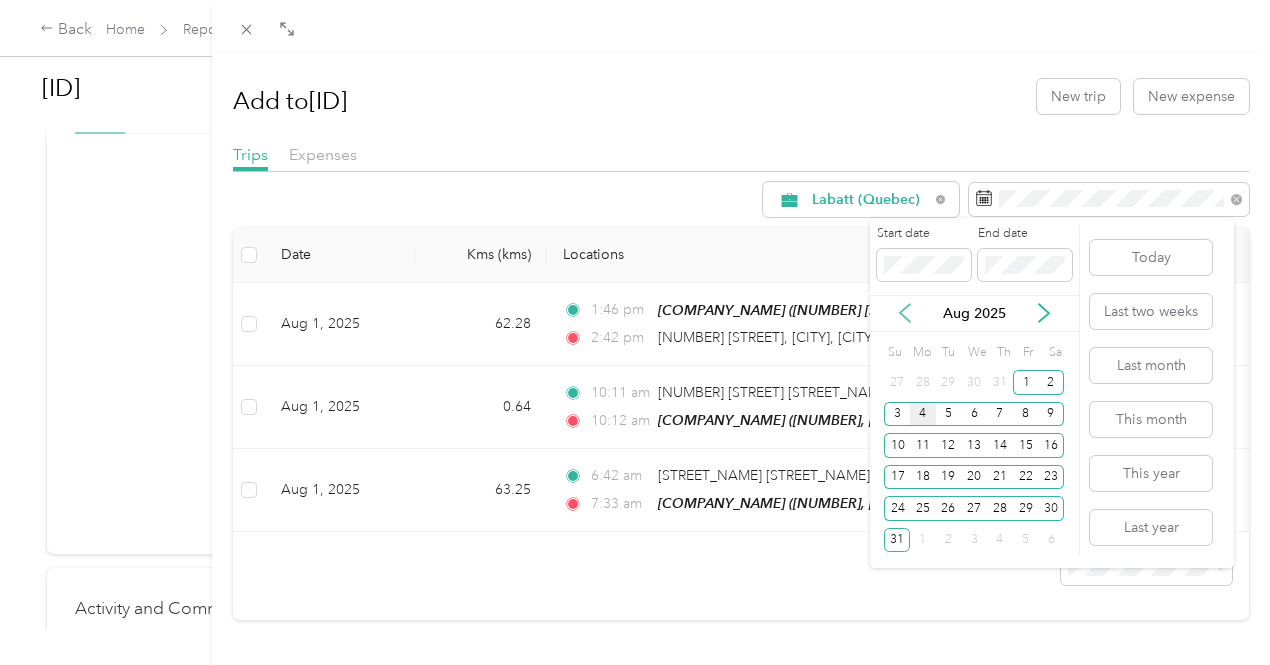 click 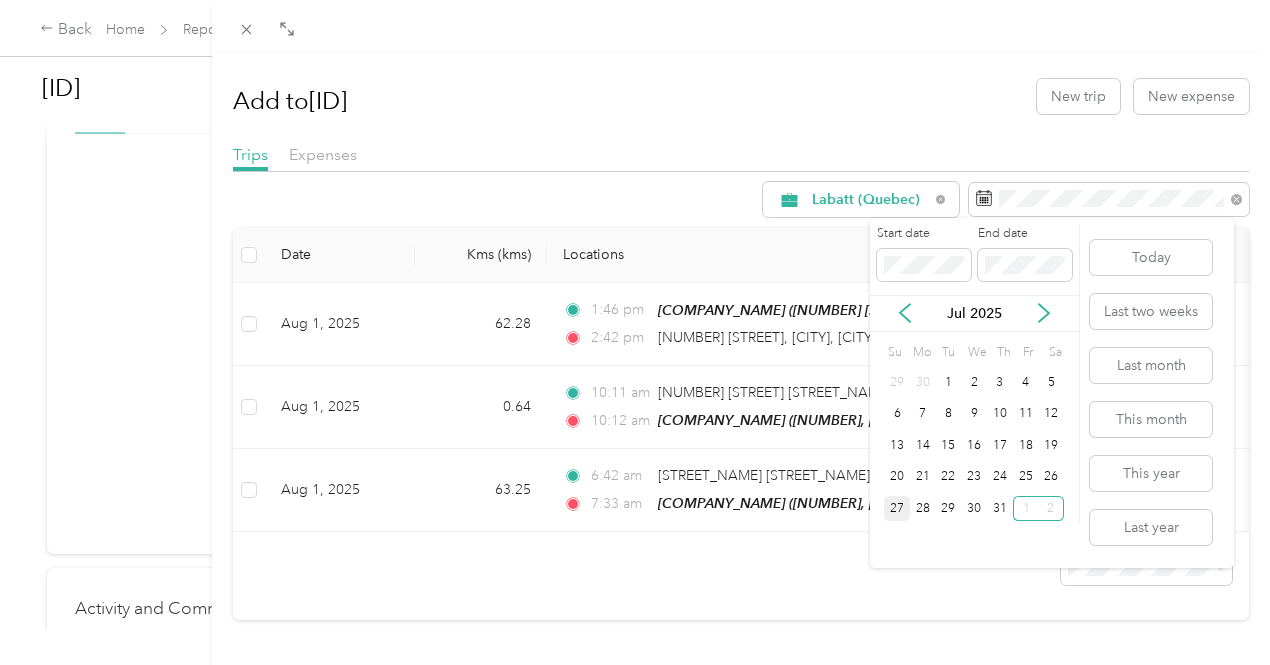 click on "27" at bounding box center [897, 508] 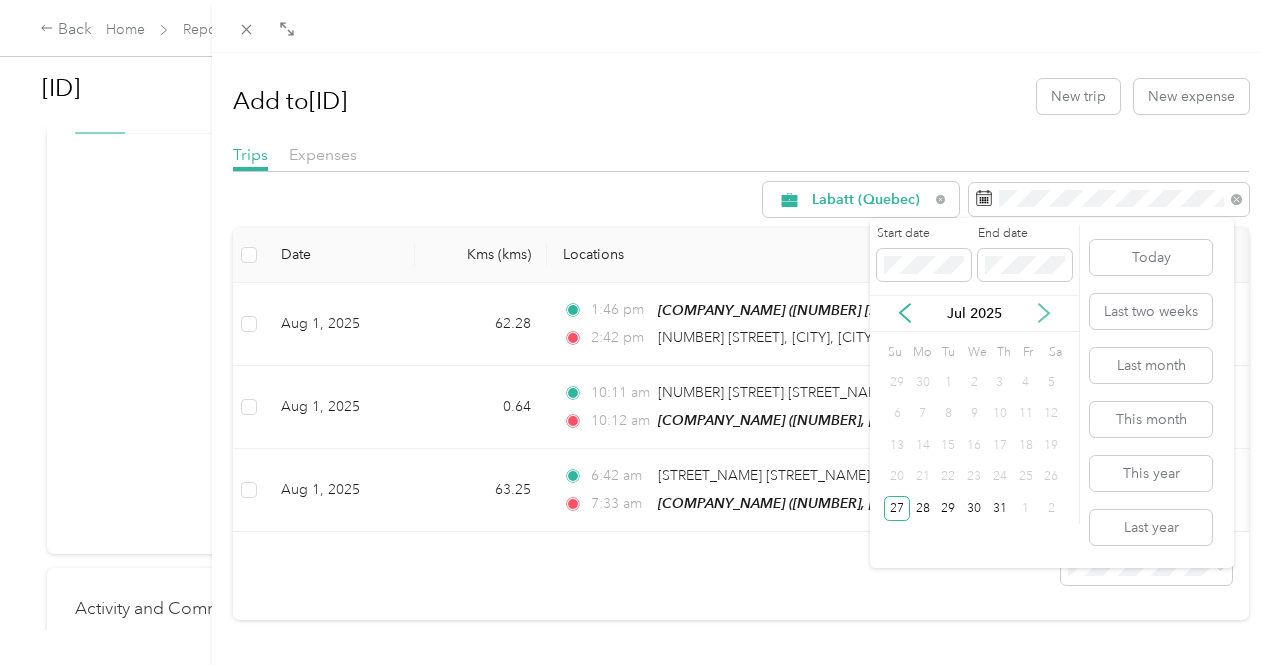 click 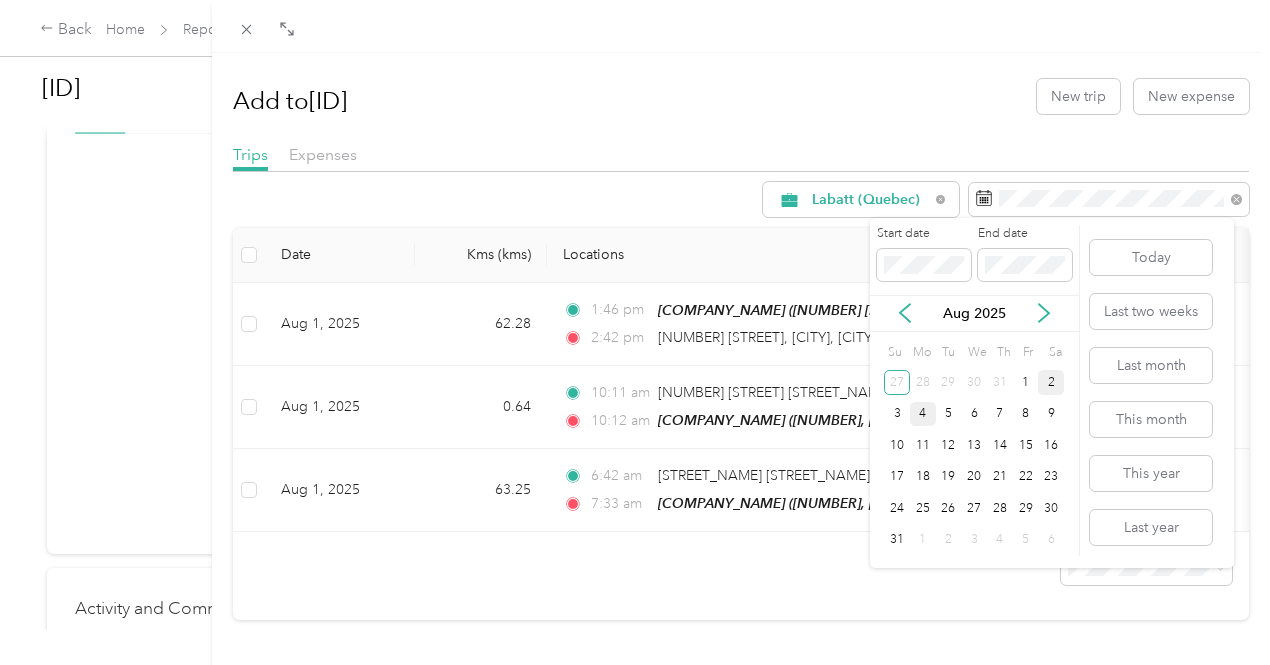 click on "2" at bounding box center [1051, 382] 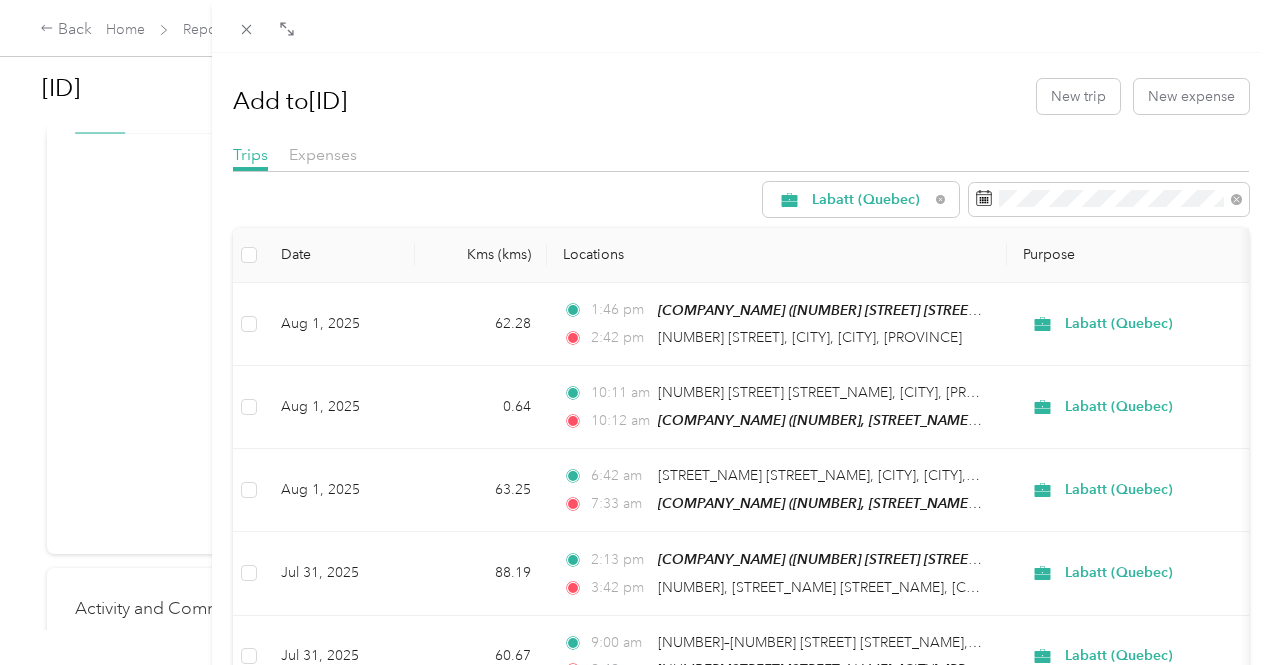 click at bounding box center (249, 255) 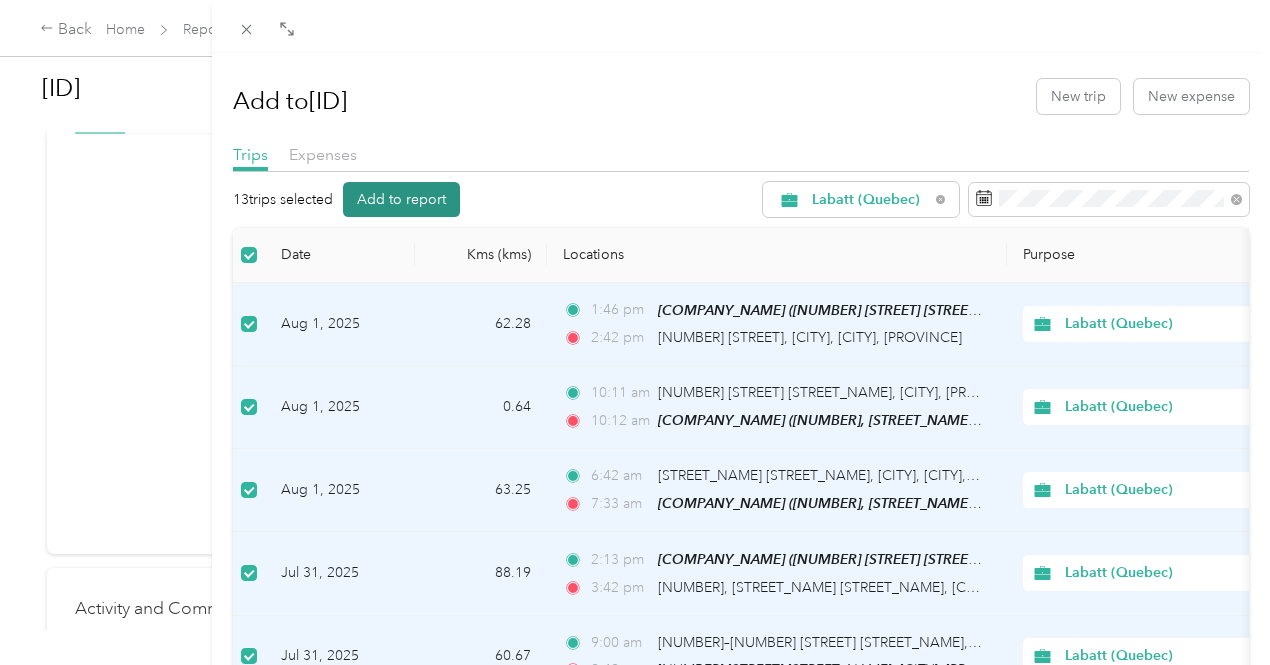 click on "Add to report" at bounding box center [401, 199] 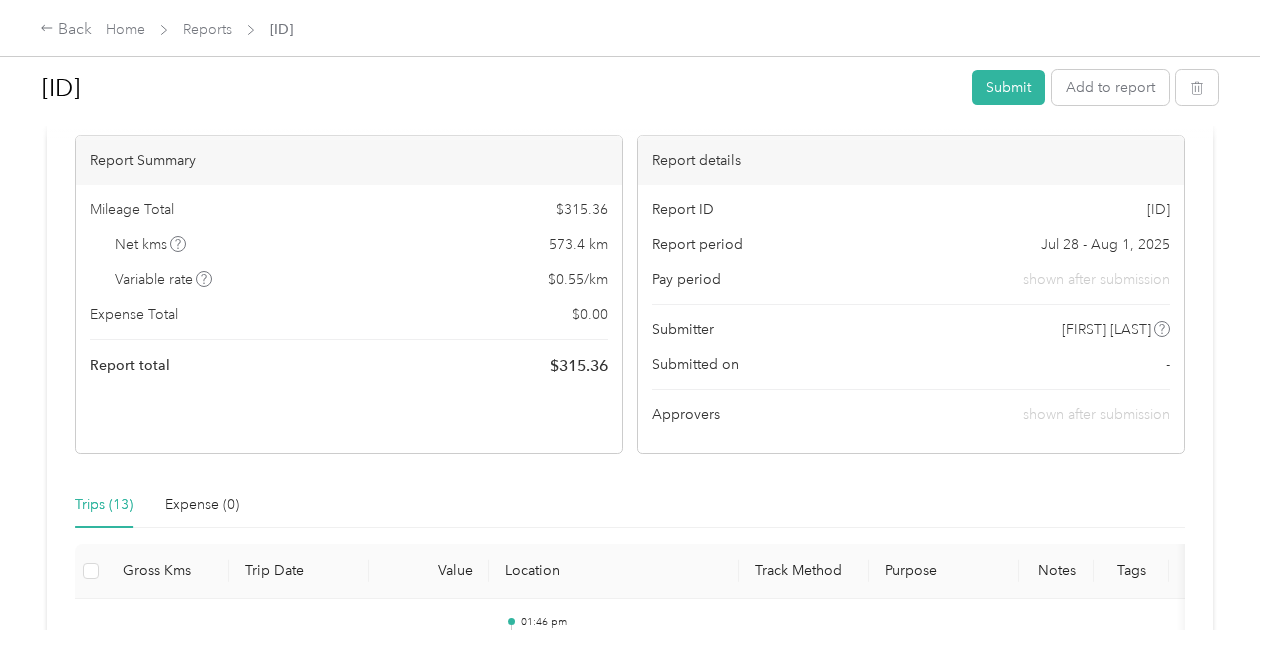 scroll, scrollTop: 0, scrollLeft: 0, axis: both 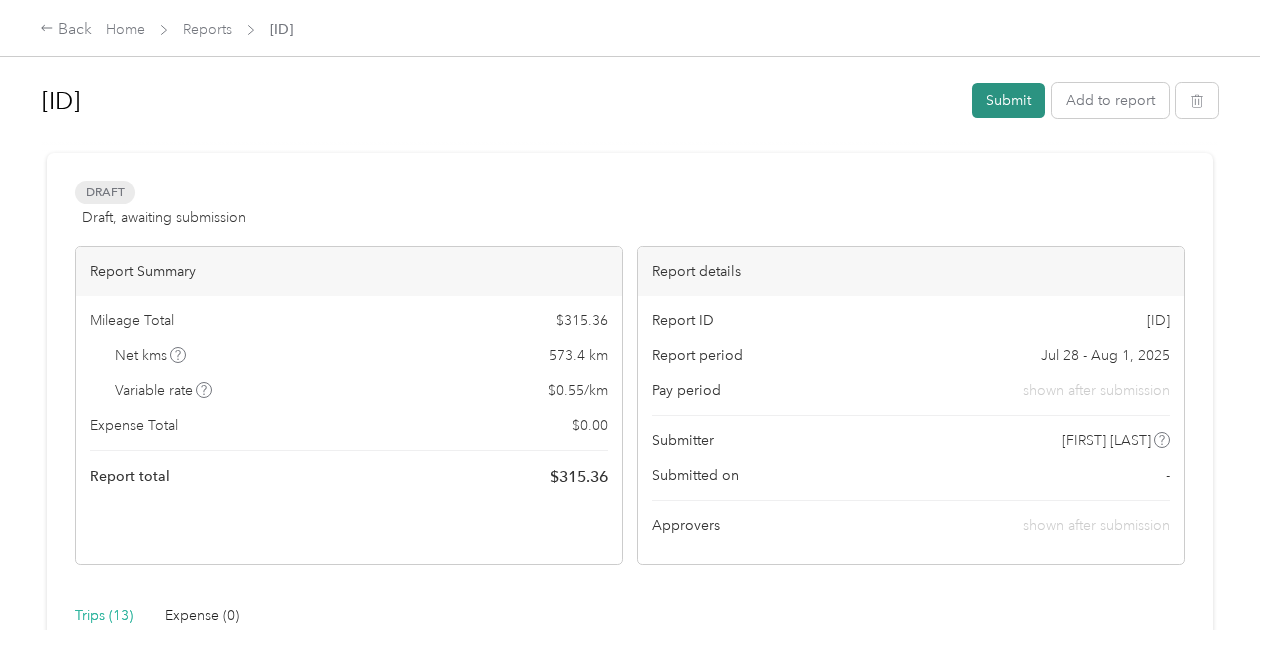 click on "Submit" at bounding box center [1008, 100] 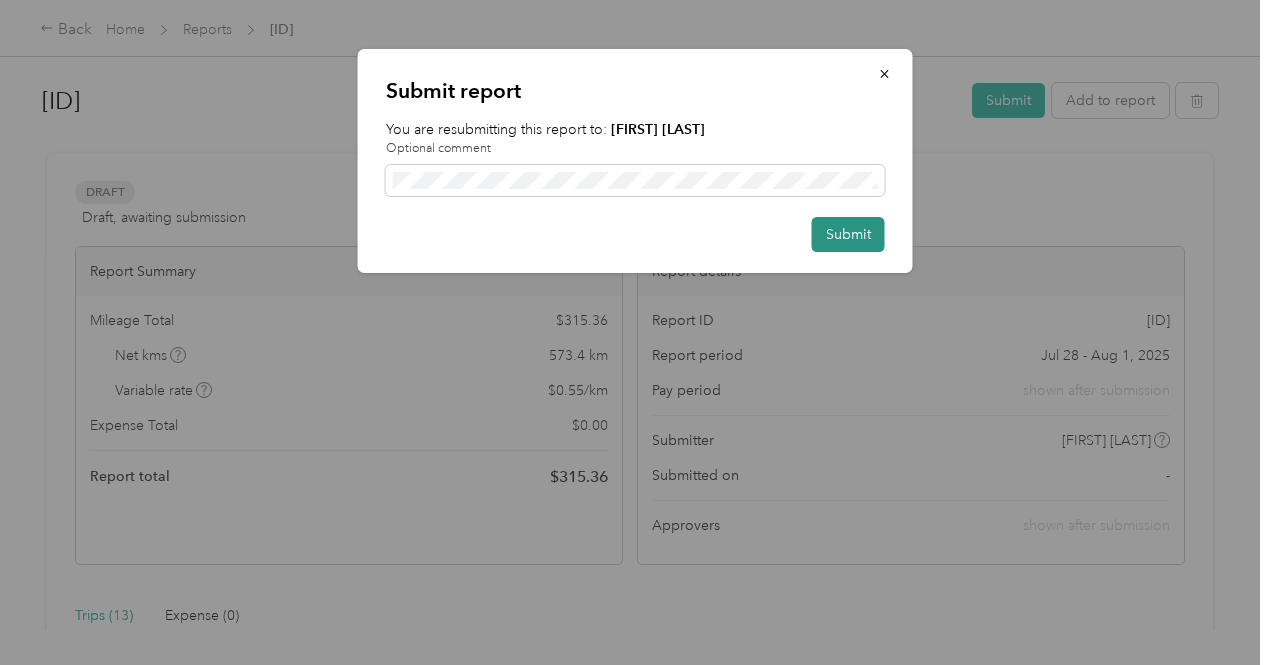 click on "Submit" at bounding box center [848, 234] 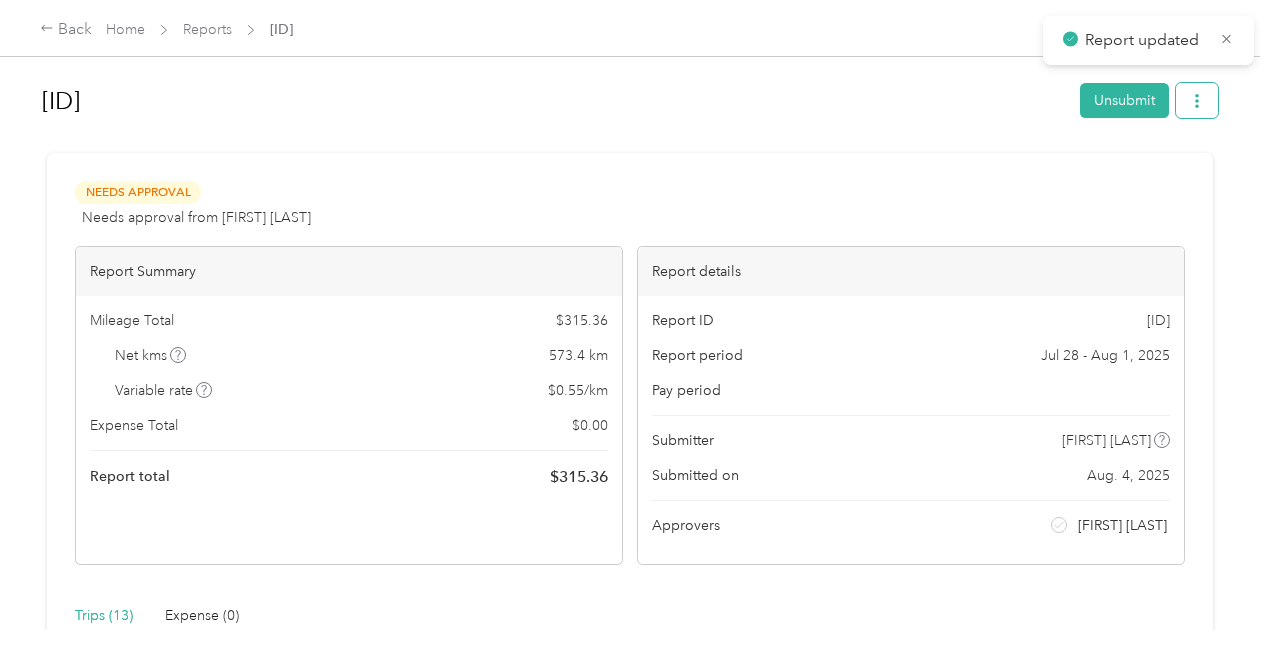 click at bounding box center (1197, 100) 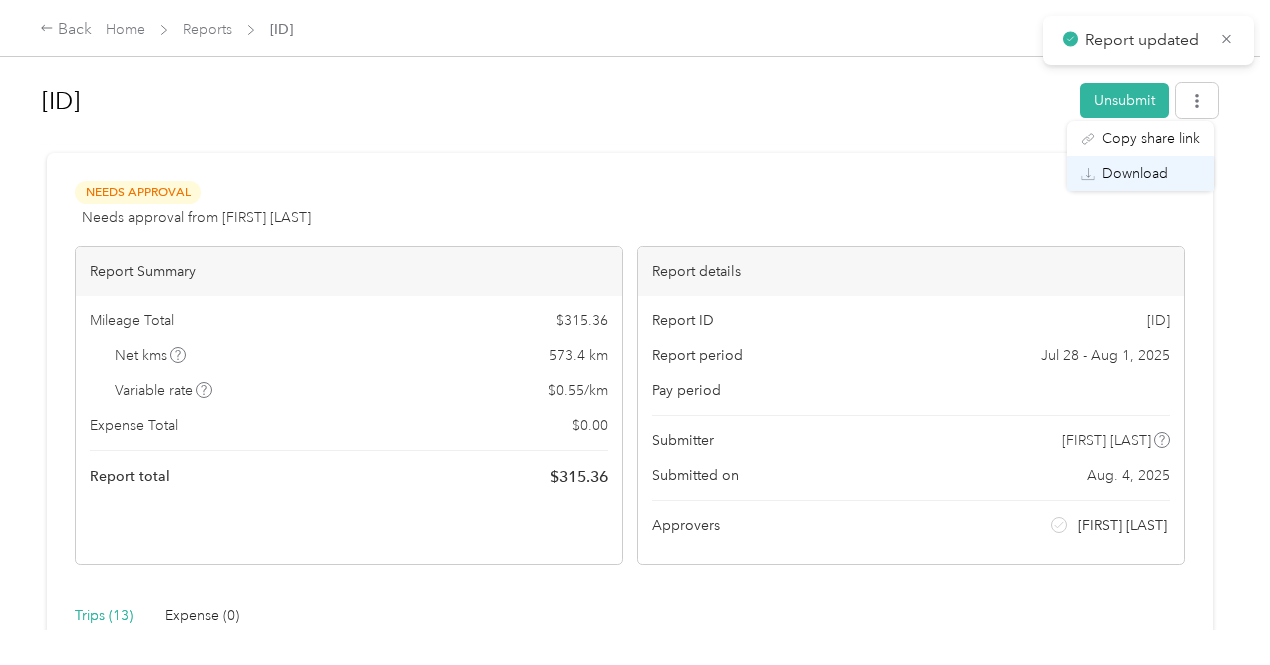 click on "Download" at bounding box center [1135, 173] 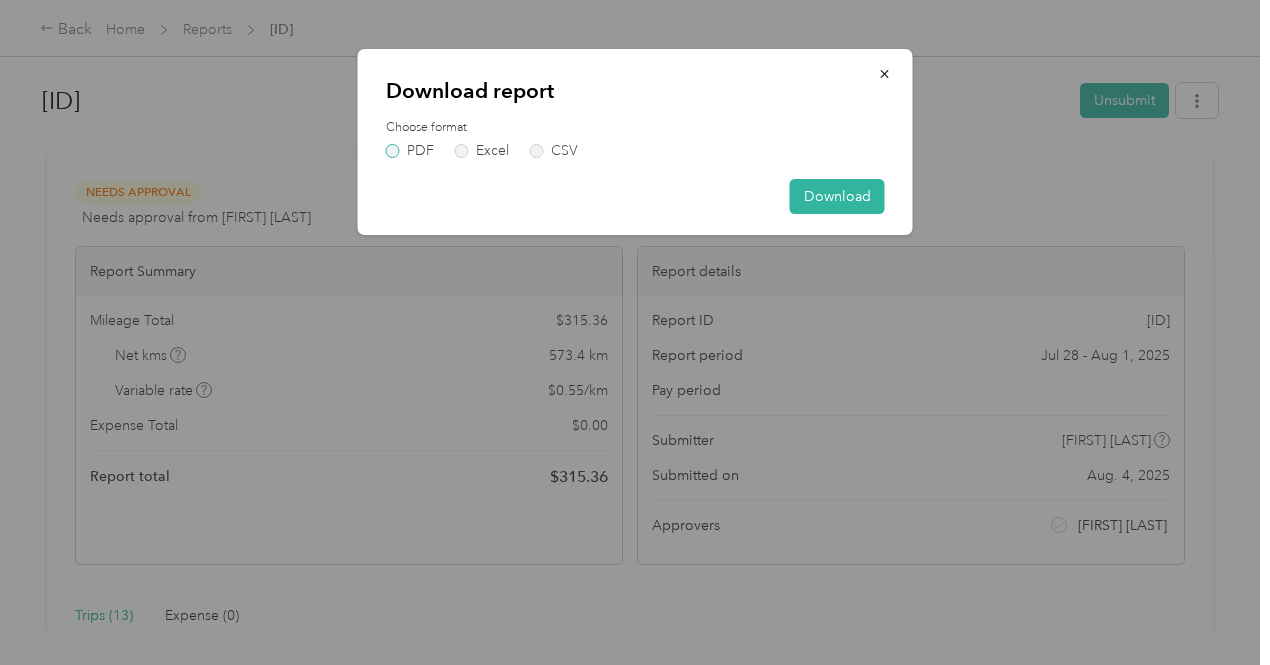 click on "PDF" at bounding box center [410, 151] 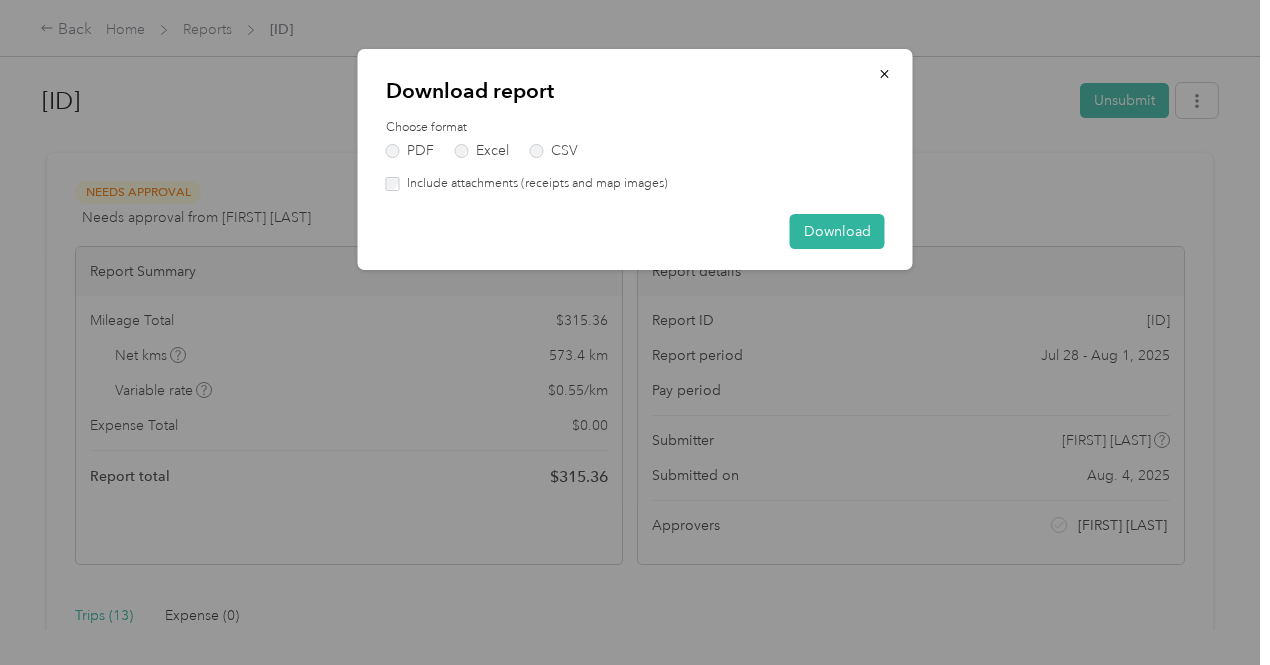 drag, startPoint x: 811, startPoint y: 219, endPoint x: 515, endPoint y: 206, distance: 296.28534 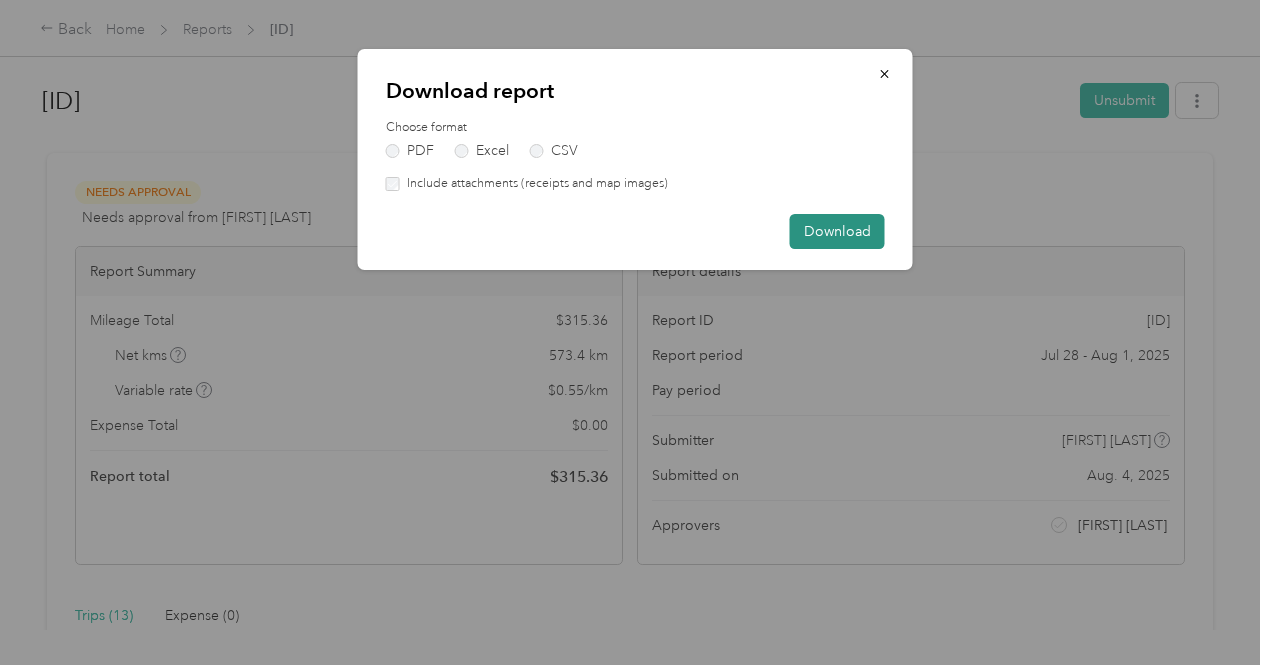 click on "Download" at bounding box center (837, 231) 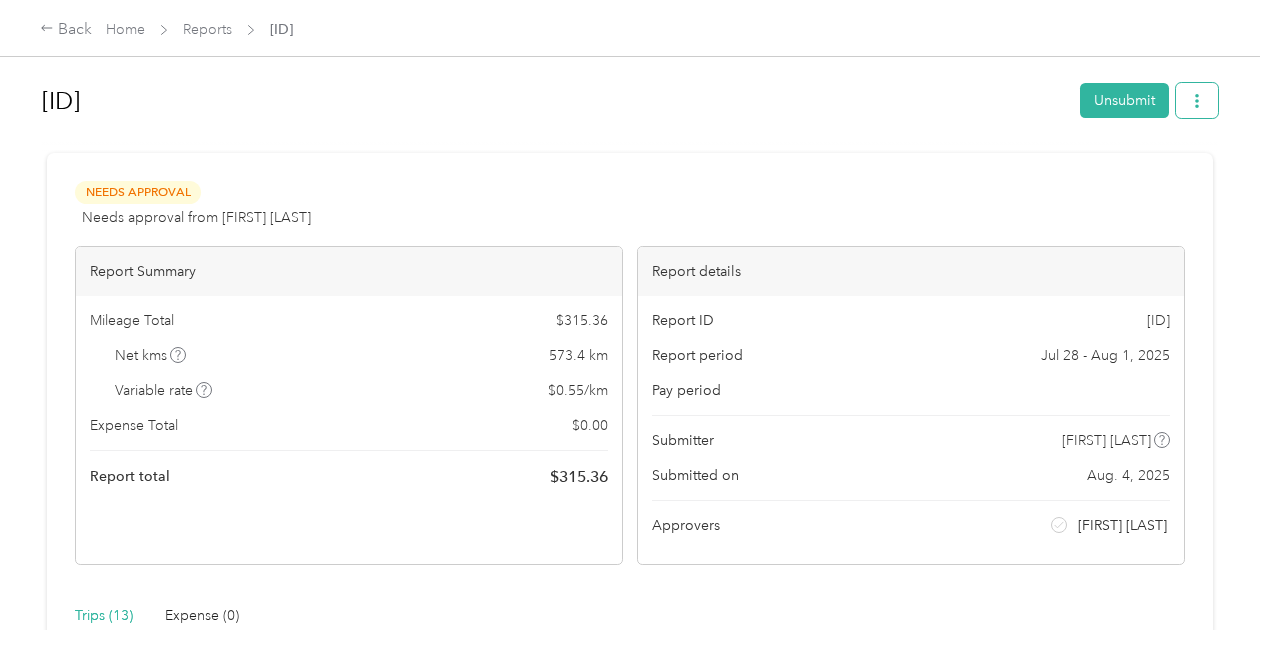 click 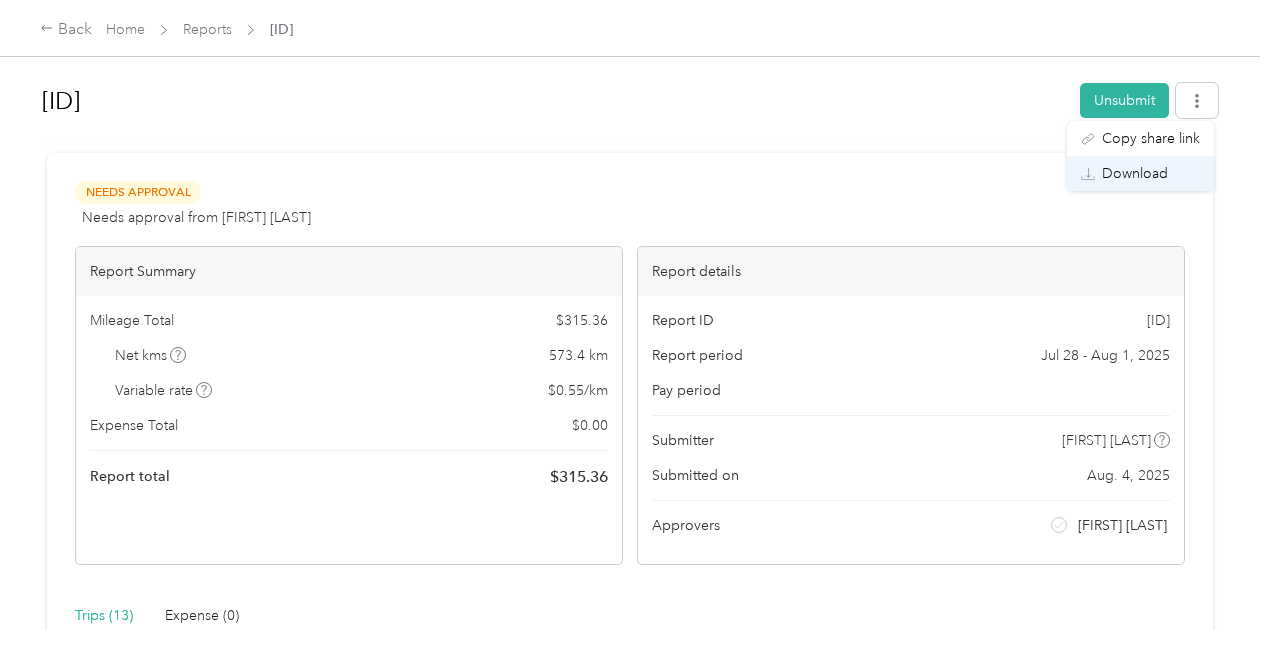 click on "Download" at bounding box center (1135, 173) 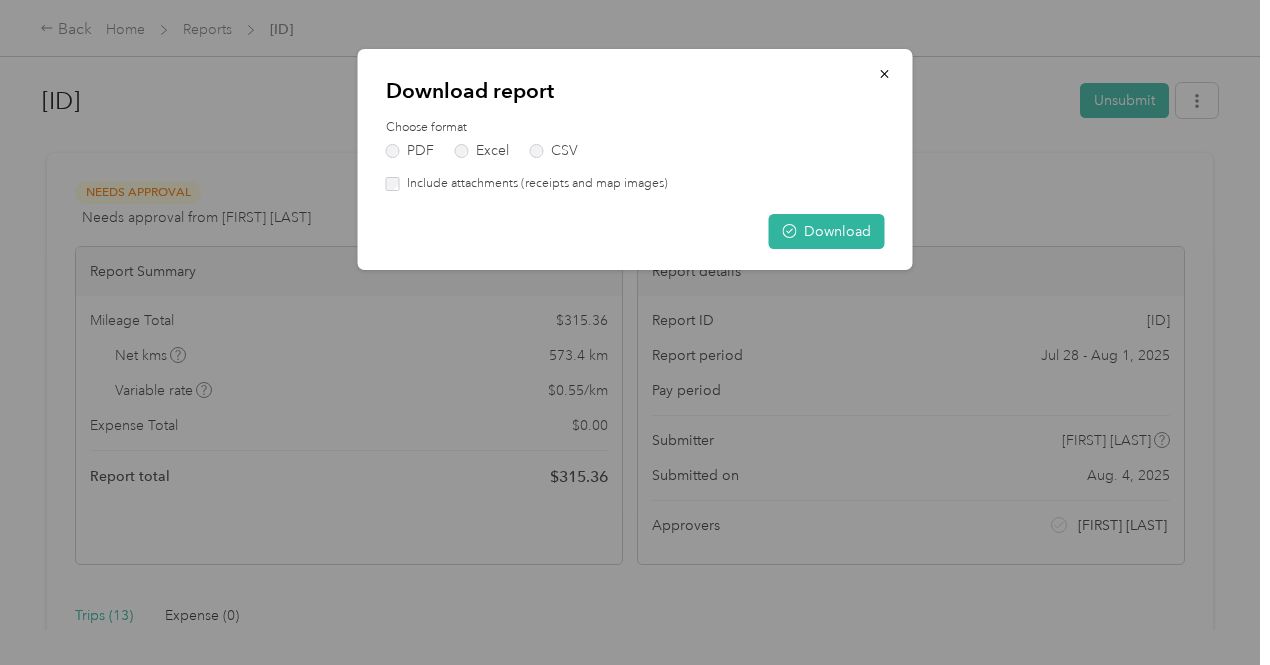 click on "Include attachments (receipts and map images)" at bounding box center (534, 184) 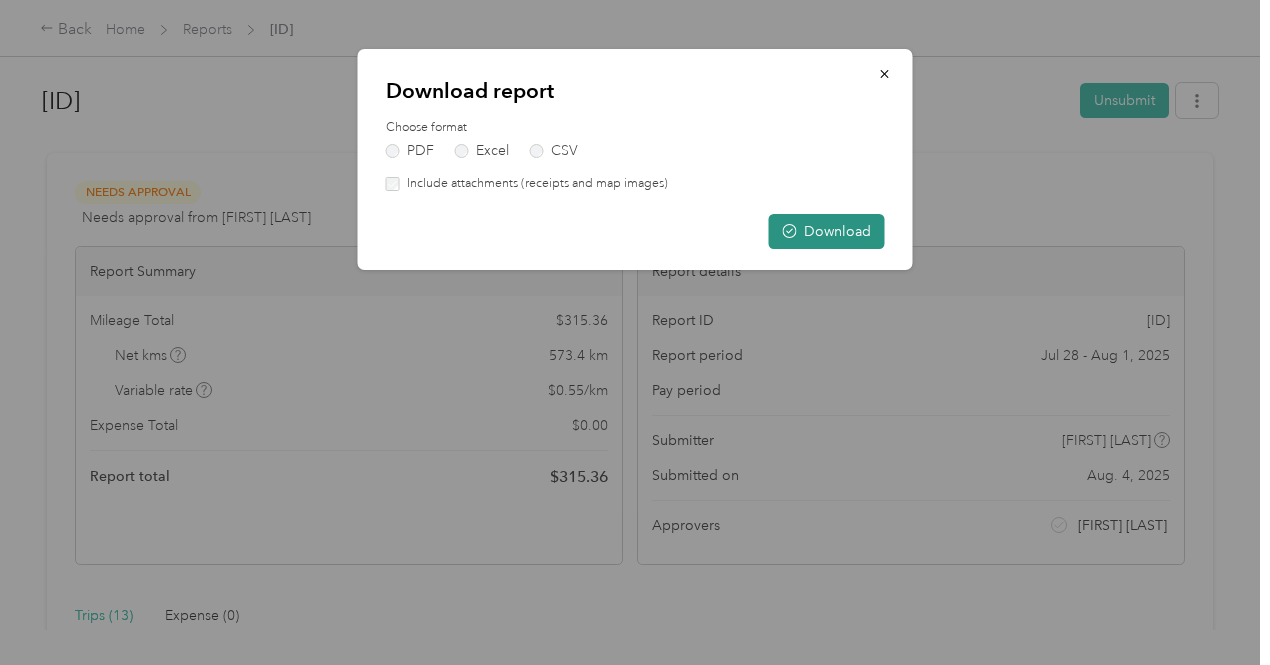 click on "Download" at bounding box center [827, 231] 